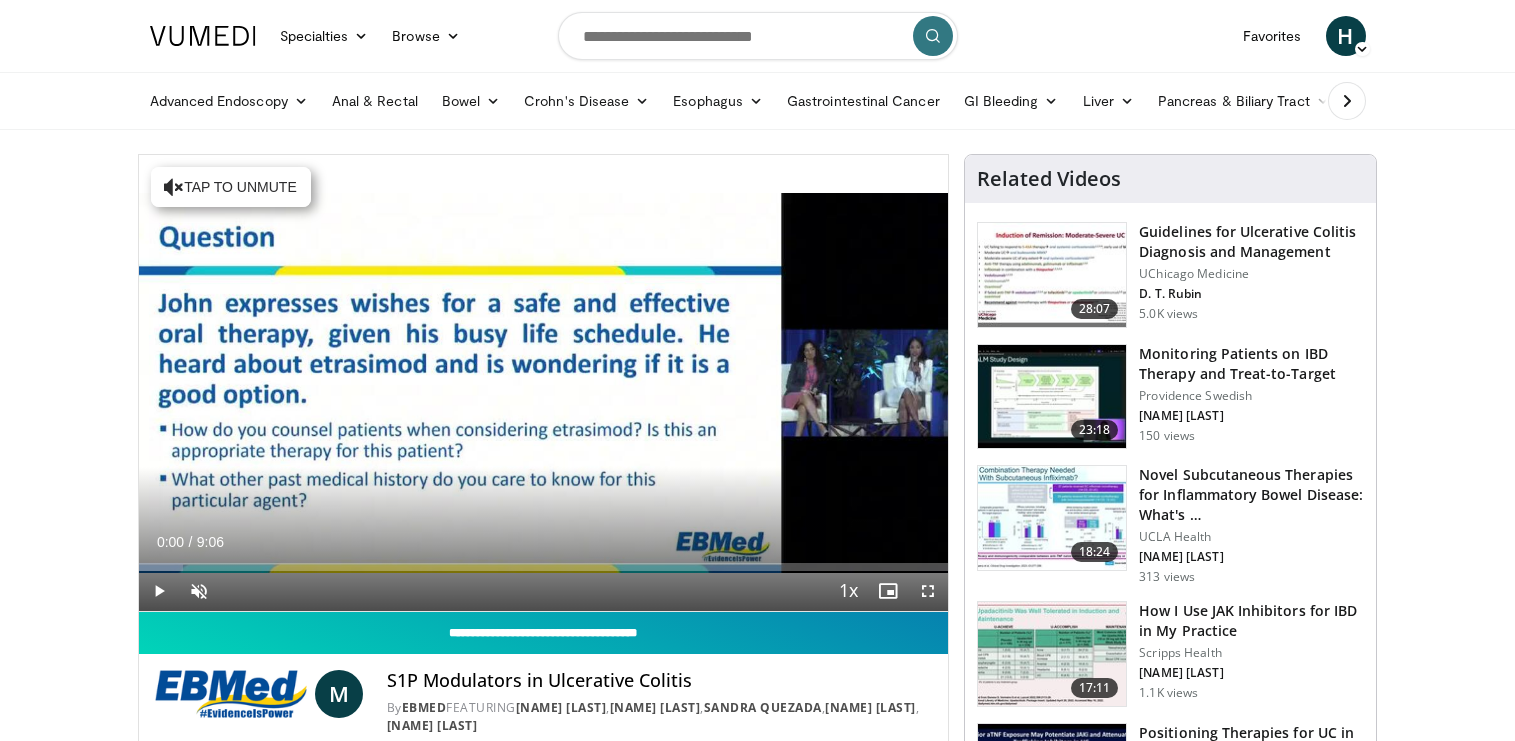 scroll, scrollTop: 0, scrollLeft: 0, axis: both 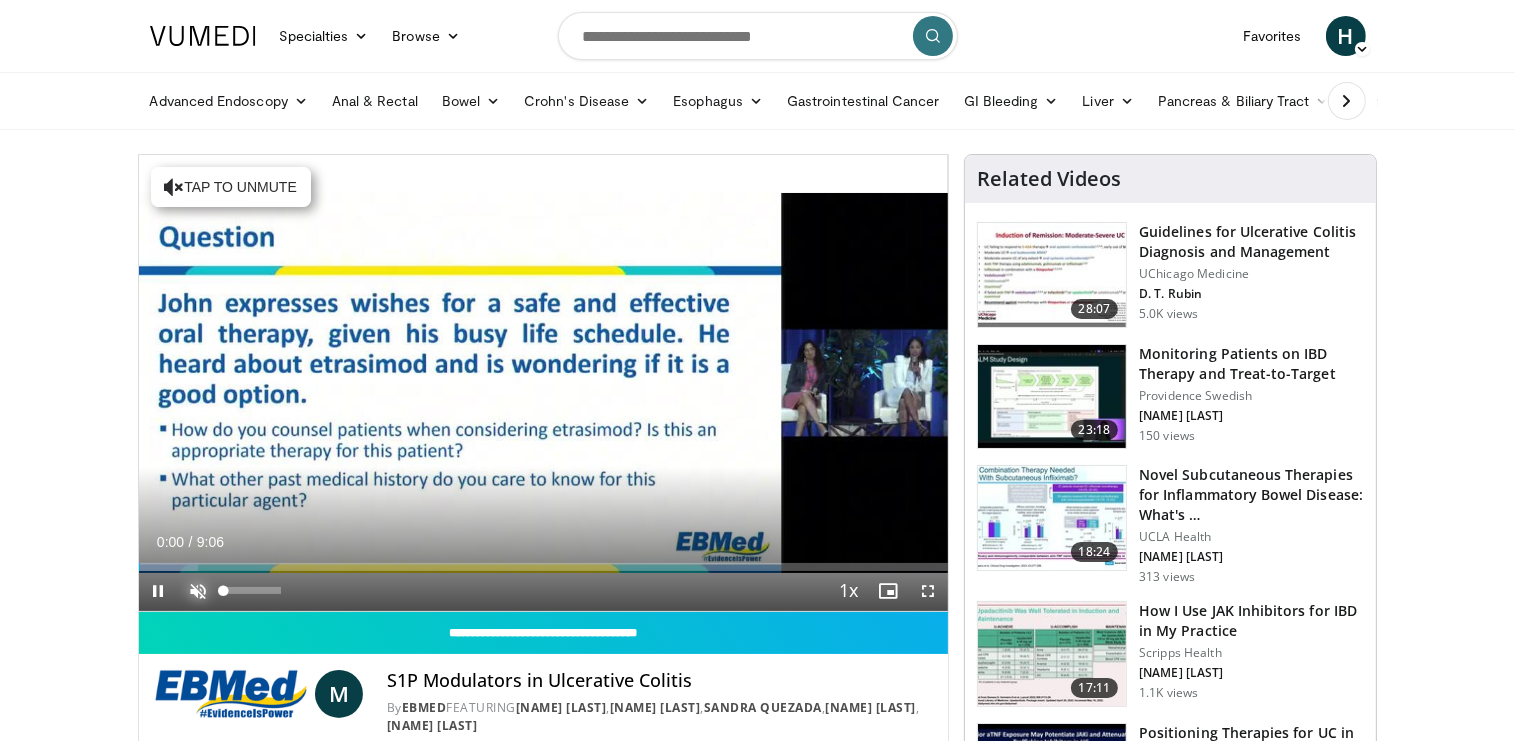 click at bounding box center [199, 591] 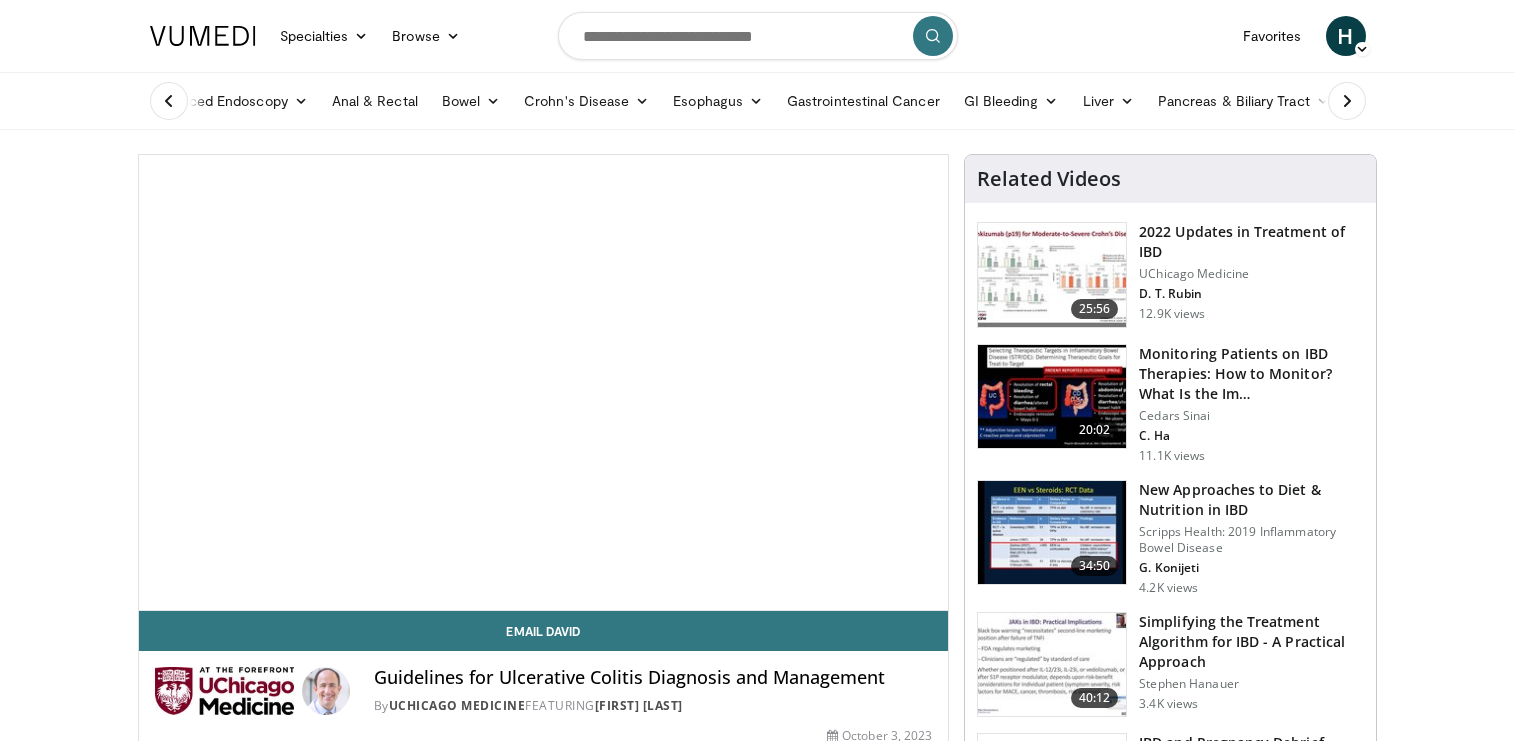 scroll, scrollTop: 0, scrollLeft: 0, axis: both 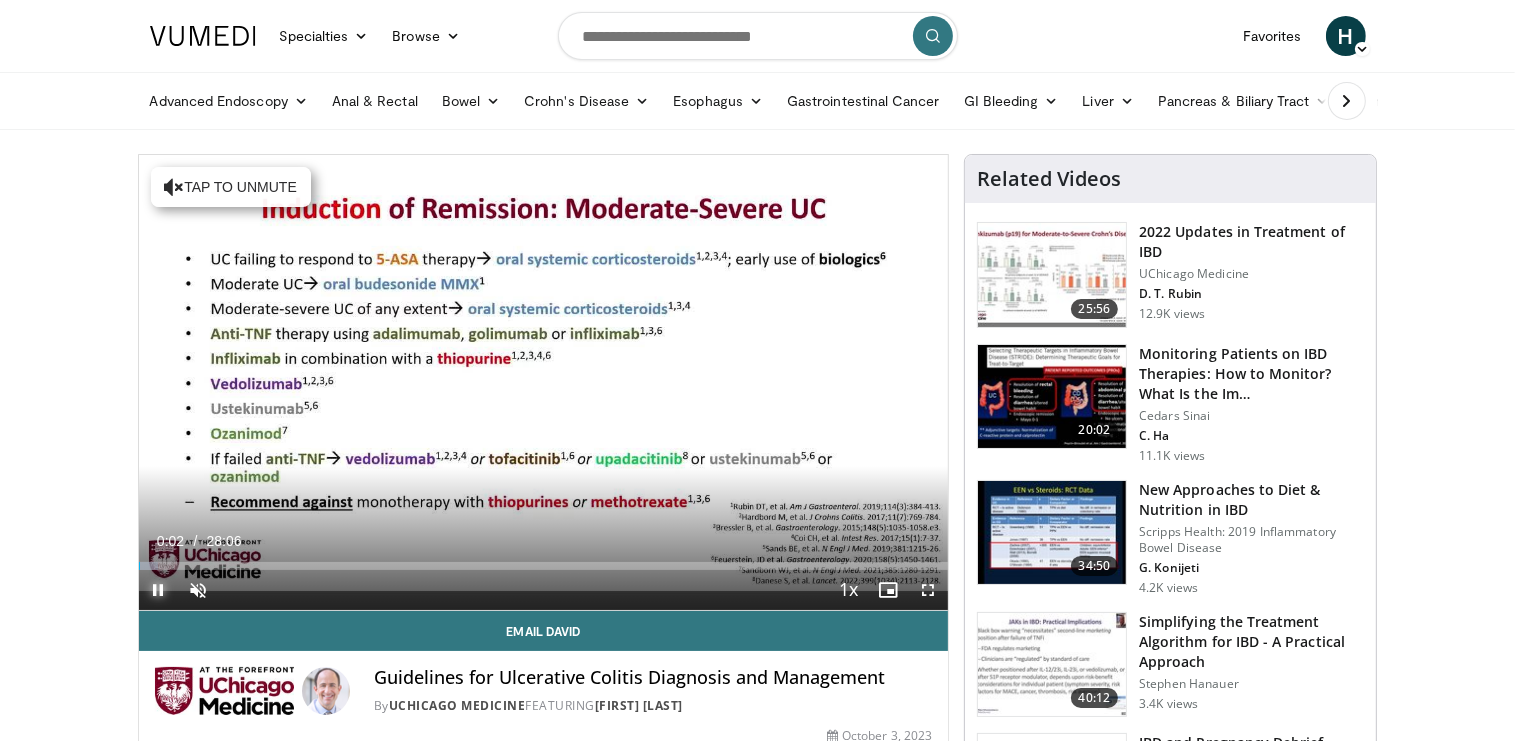 click at bounding box center (159, 590) 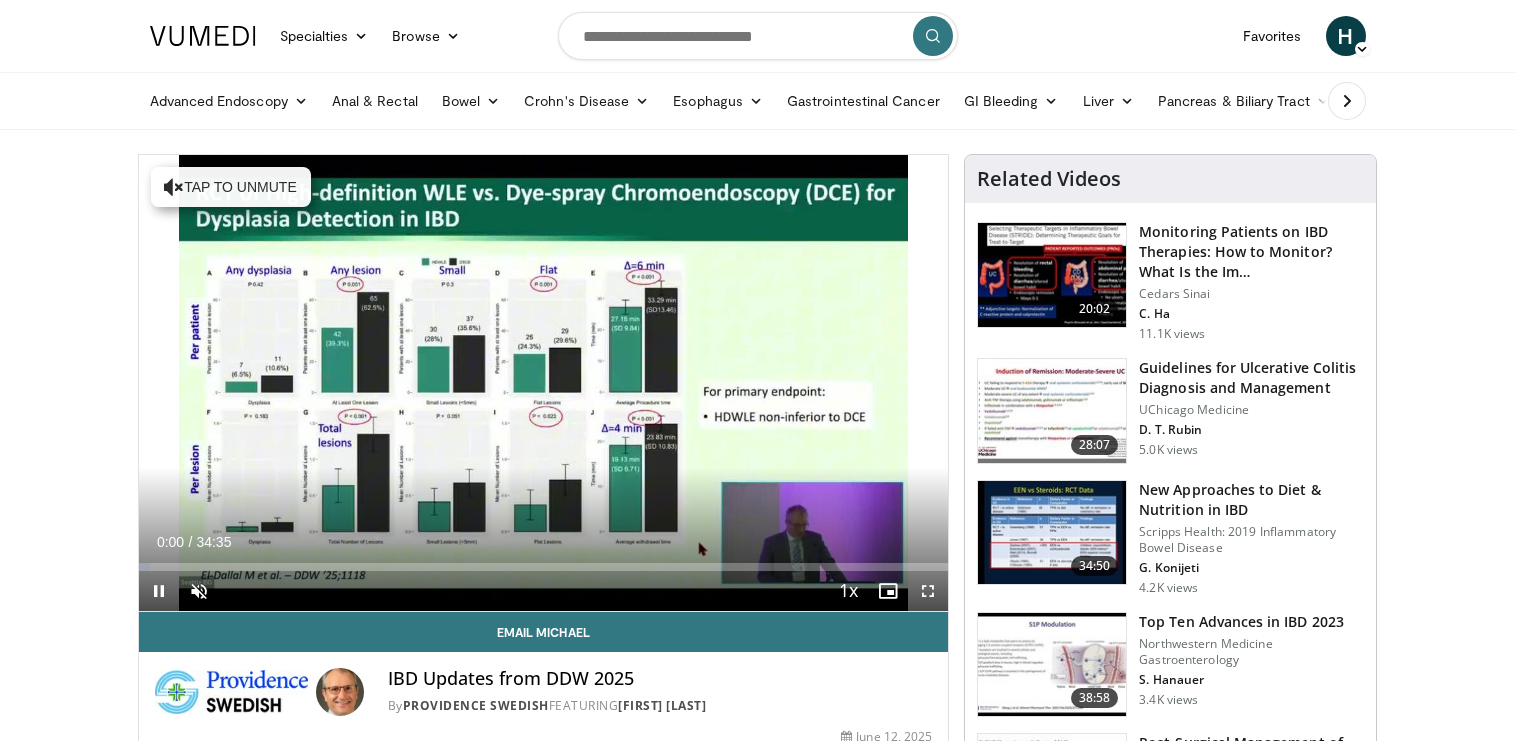 scroll, scrollTop: 0, scrollLeft: 0, axis: both 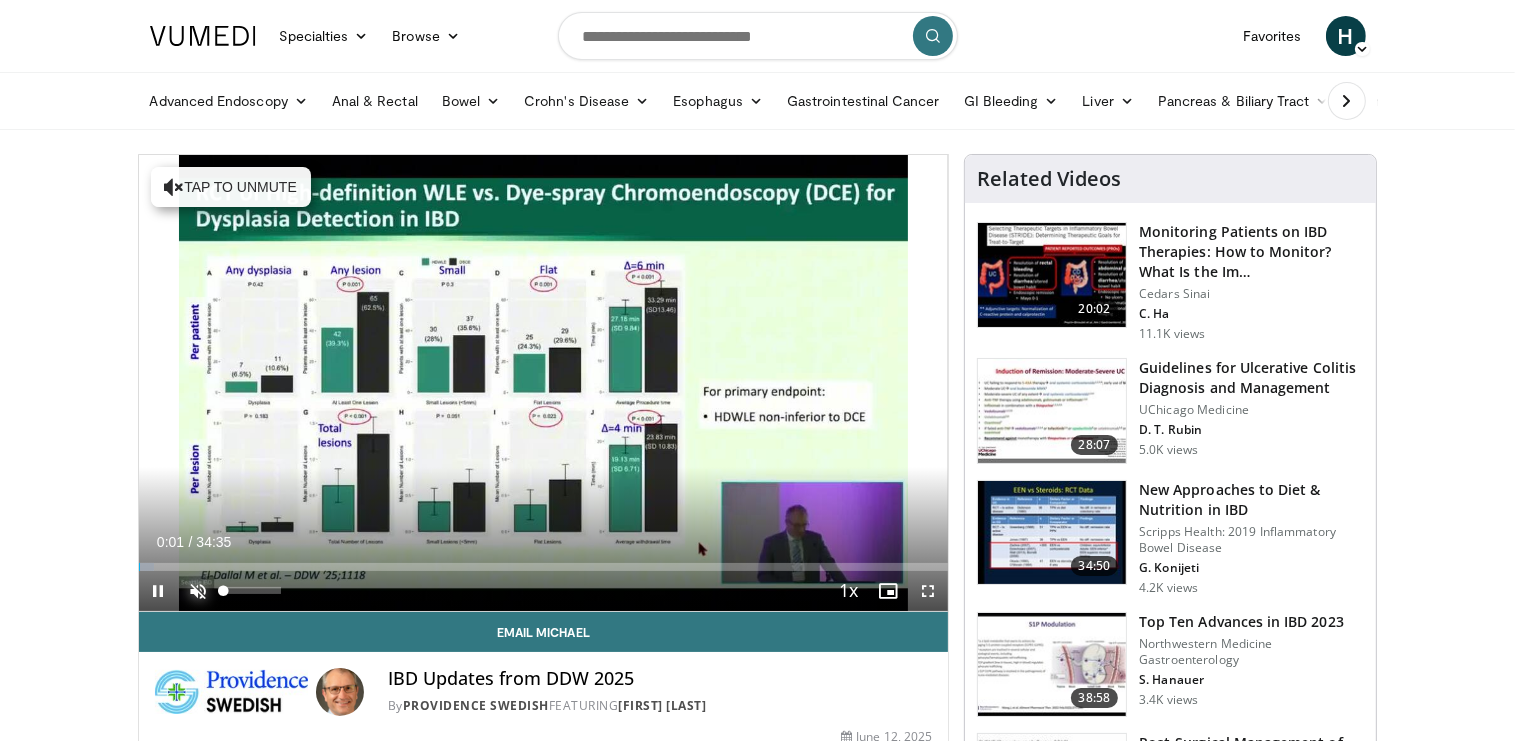 click at bounding box center (199, 591) 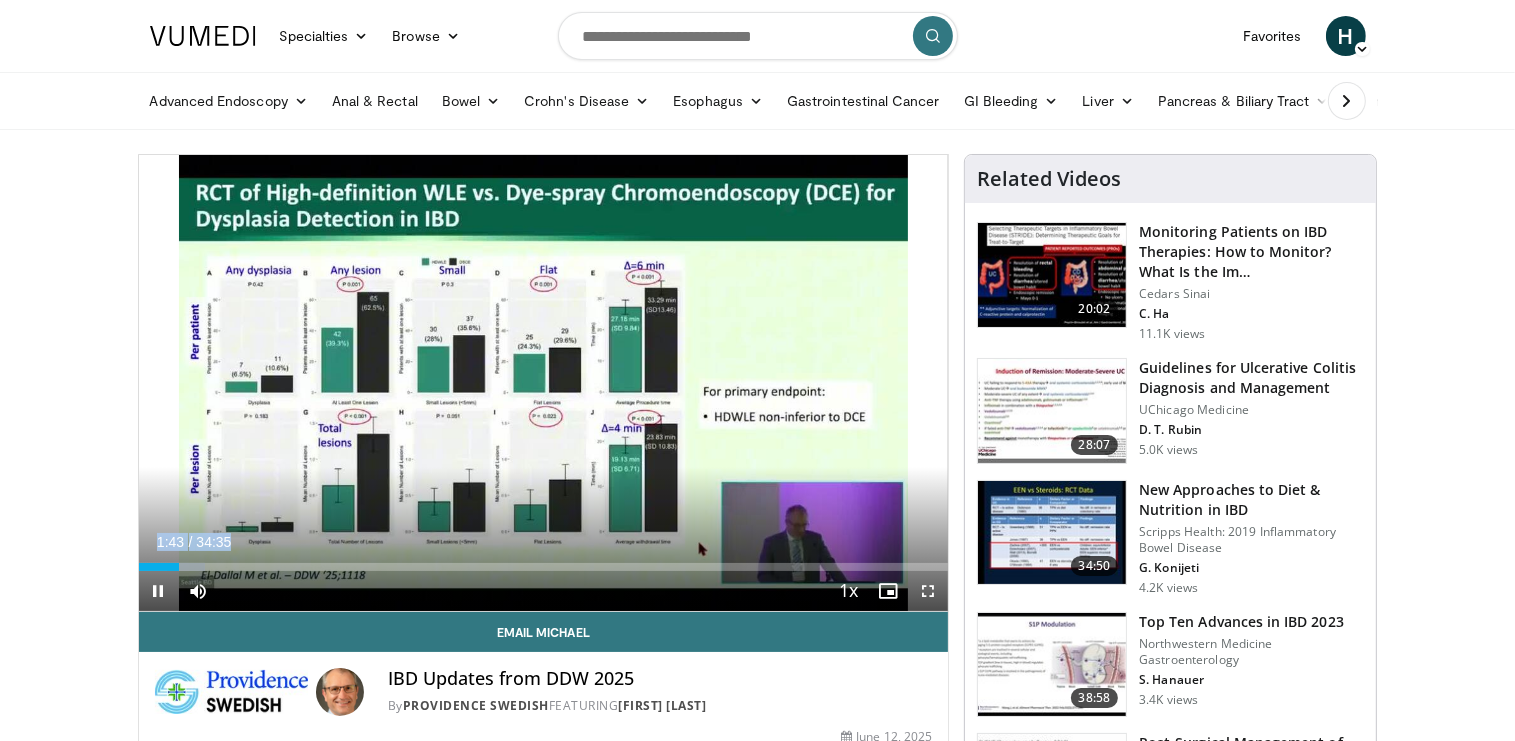 drag, startPoint x: 751, startPoint y: 499, endPoint x: 616, endPoint y: 546, distance: 142.94754 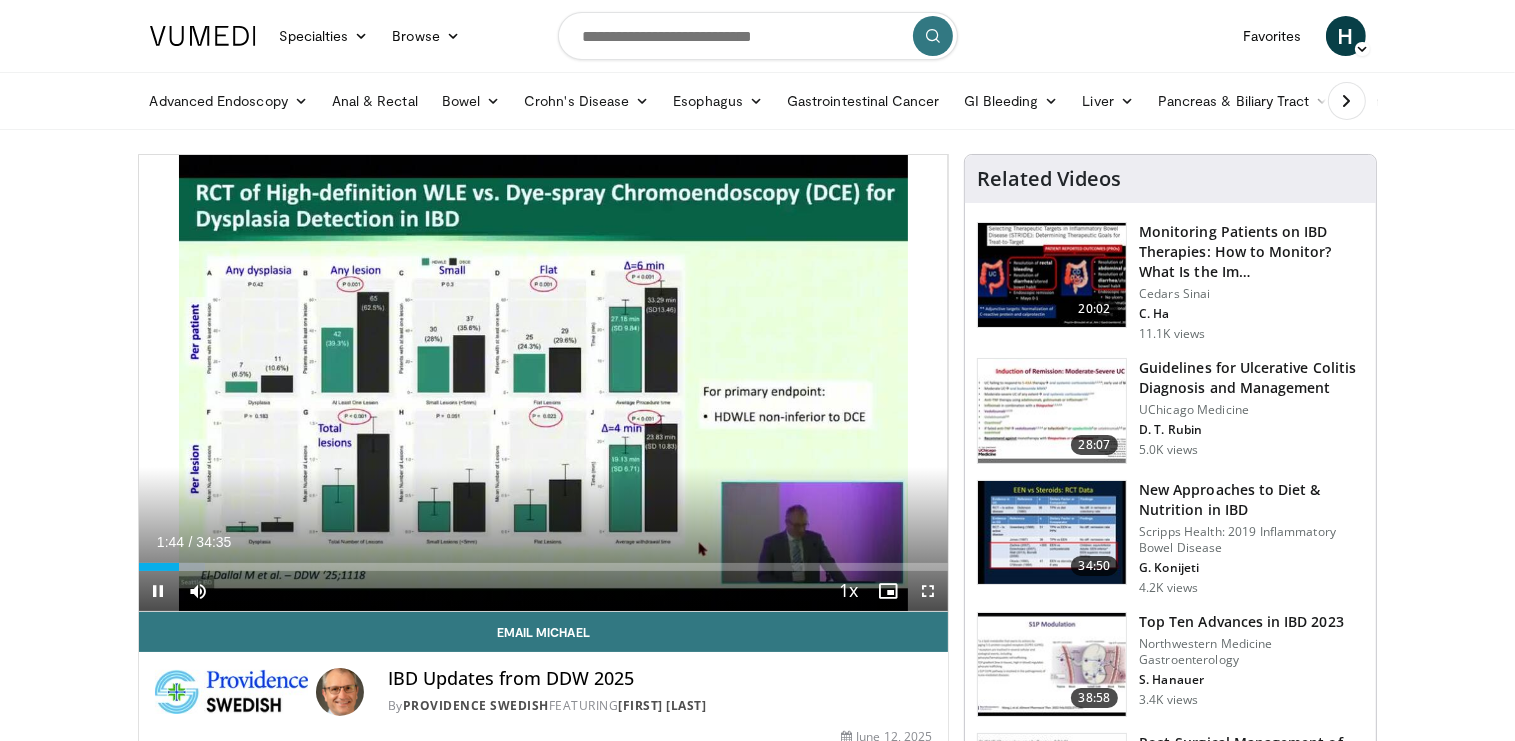 click on "Current Time  1:44 / Duration  34:35" at bounding box center [544, 542] 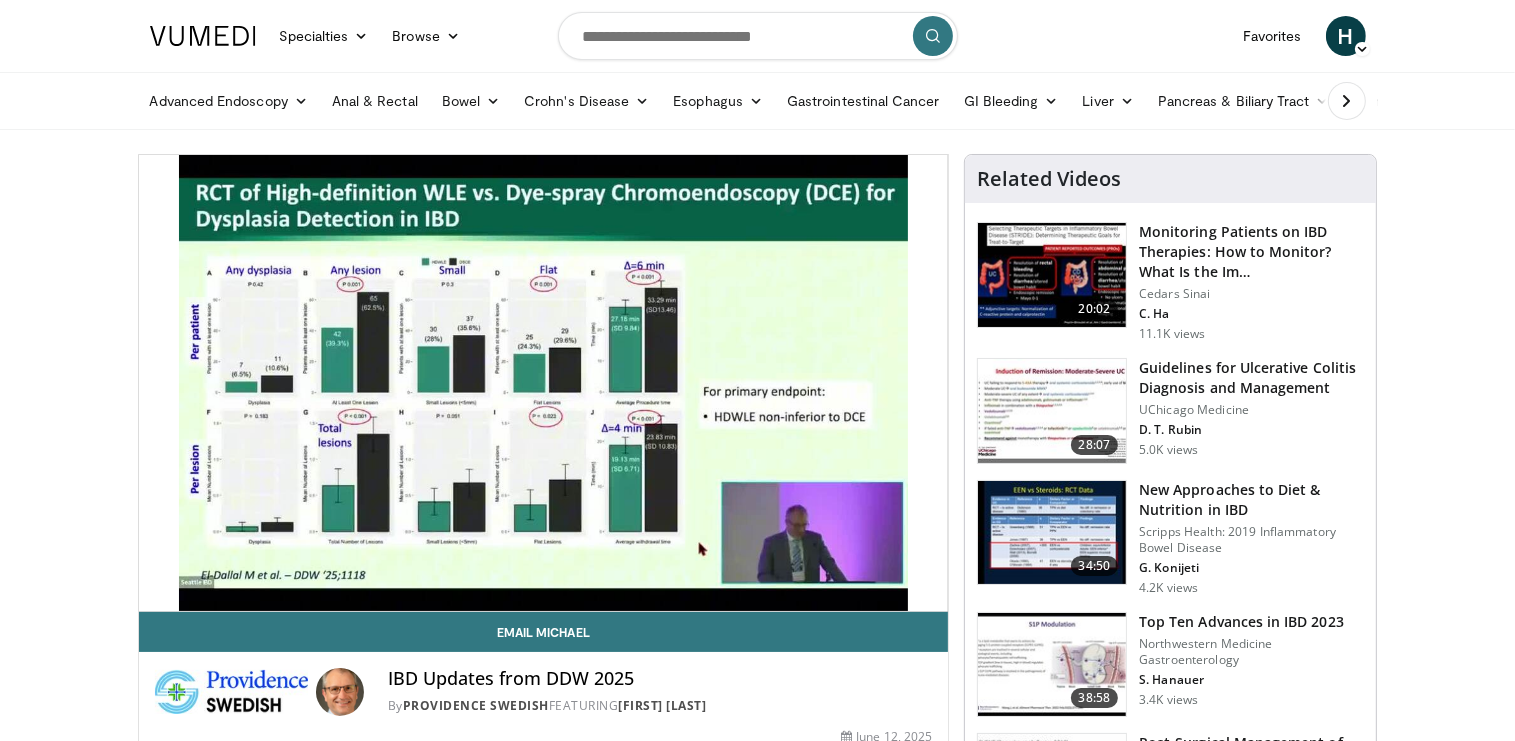 click on "Specialties
Adult & Family Medicine
Allergy, Asthma, Immunology
Anesthesiology
Cardiology
Dental
Dermatology
Endocrinology
Gastroenterology & Hepatology
General Surgery
Hematology & Oncology
Infectious Disease
Nephrology
Neurology
Neurosurgery
Obstetrics & Gynecology
Ophthalmology
Oral Maxillofacial
Orthopaedics
Otolaryngology
Pediatrics
Plastic Surgery
Podiatry
Psychiatry
Pulmonology
Radiation Oncology
Radiology
Rheumatology
Urology" at bounding box center [757, 1515] 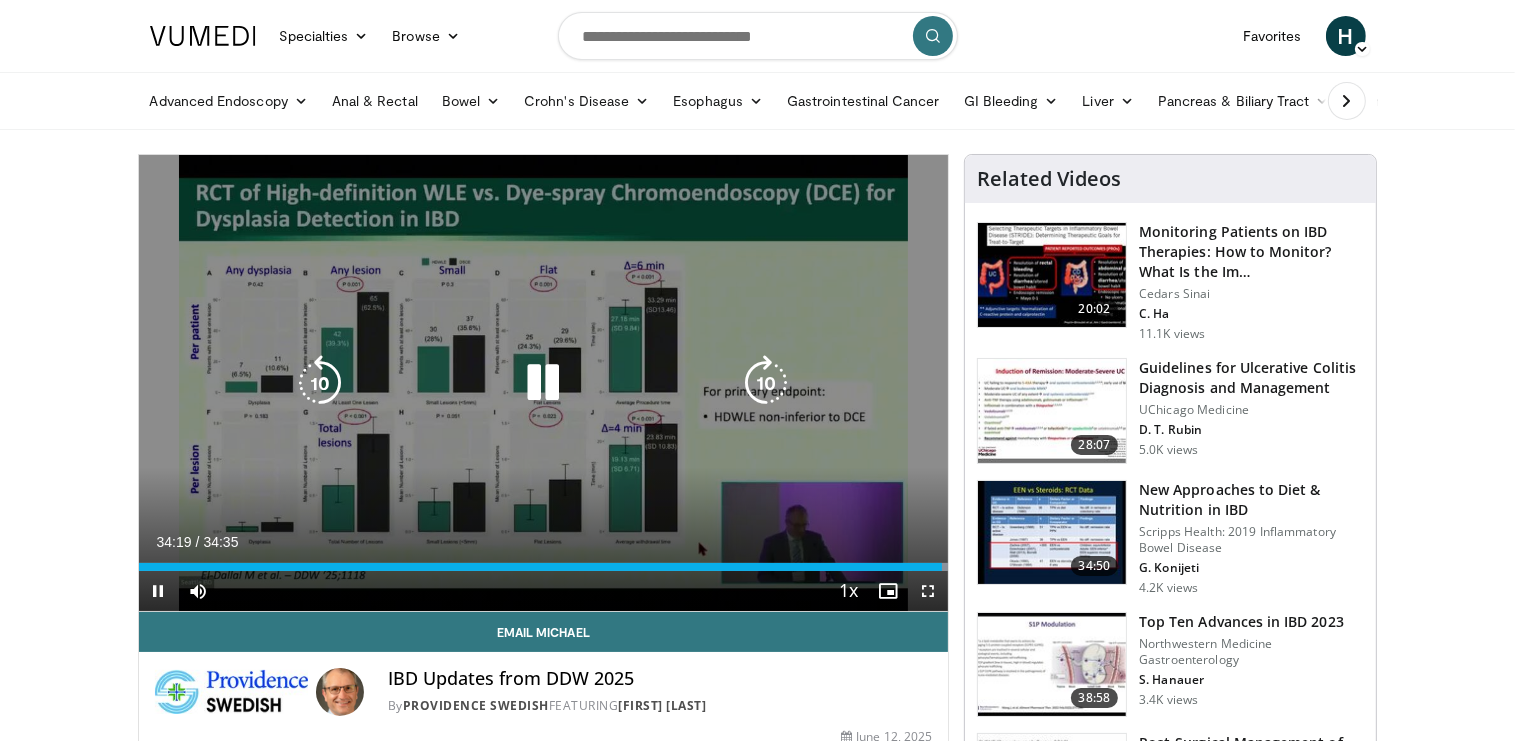 click at bounding box center [543, 383] 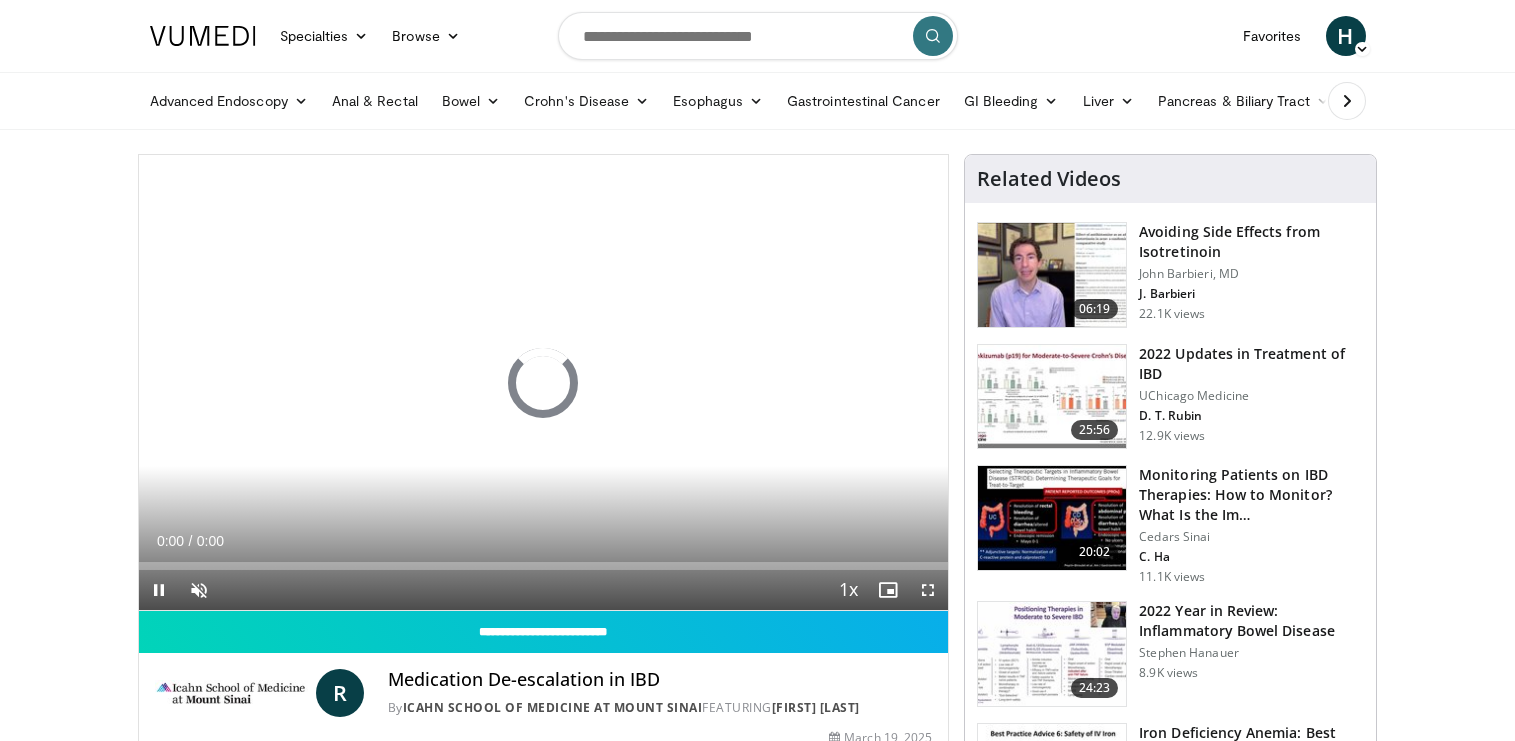 scroll, scrollTop: 0, scrollLeft: 0, axis: both 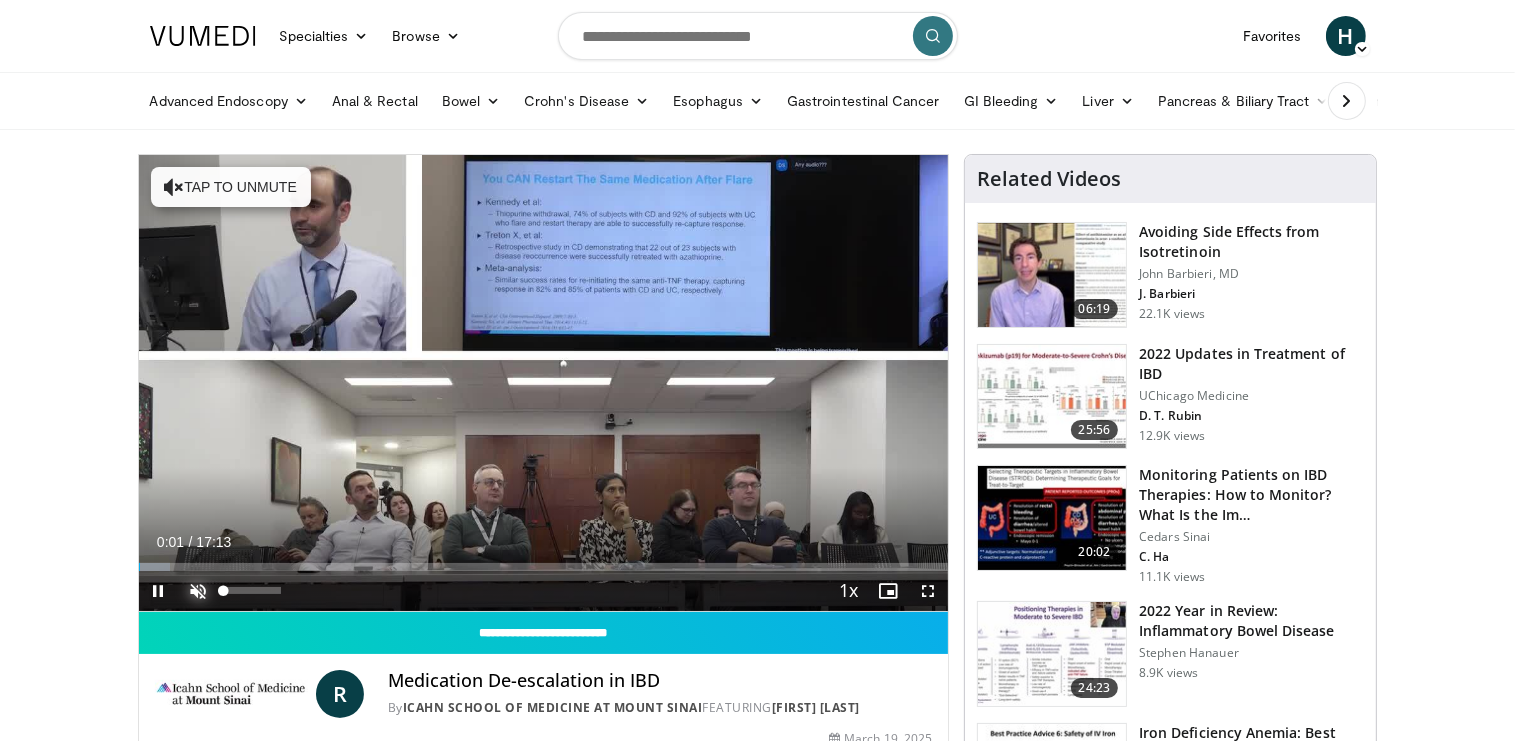 click at bounding box center (199, 591) 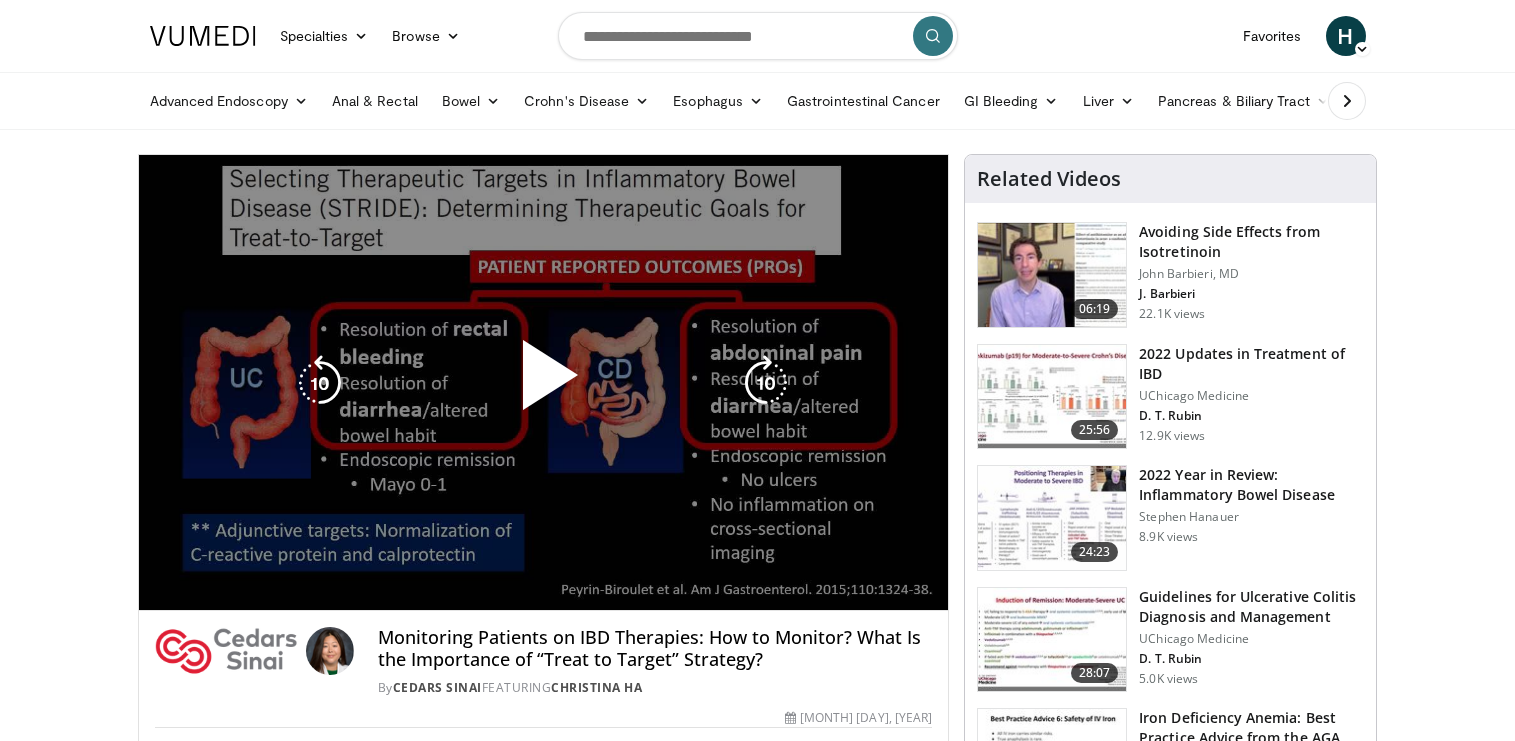 scroll, scrollTop: 0, scrollLeft: 0, axis: both 